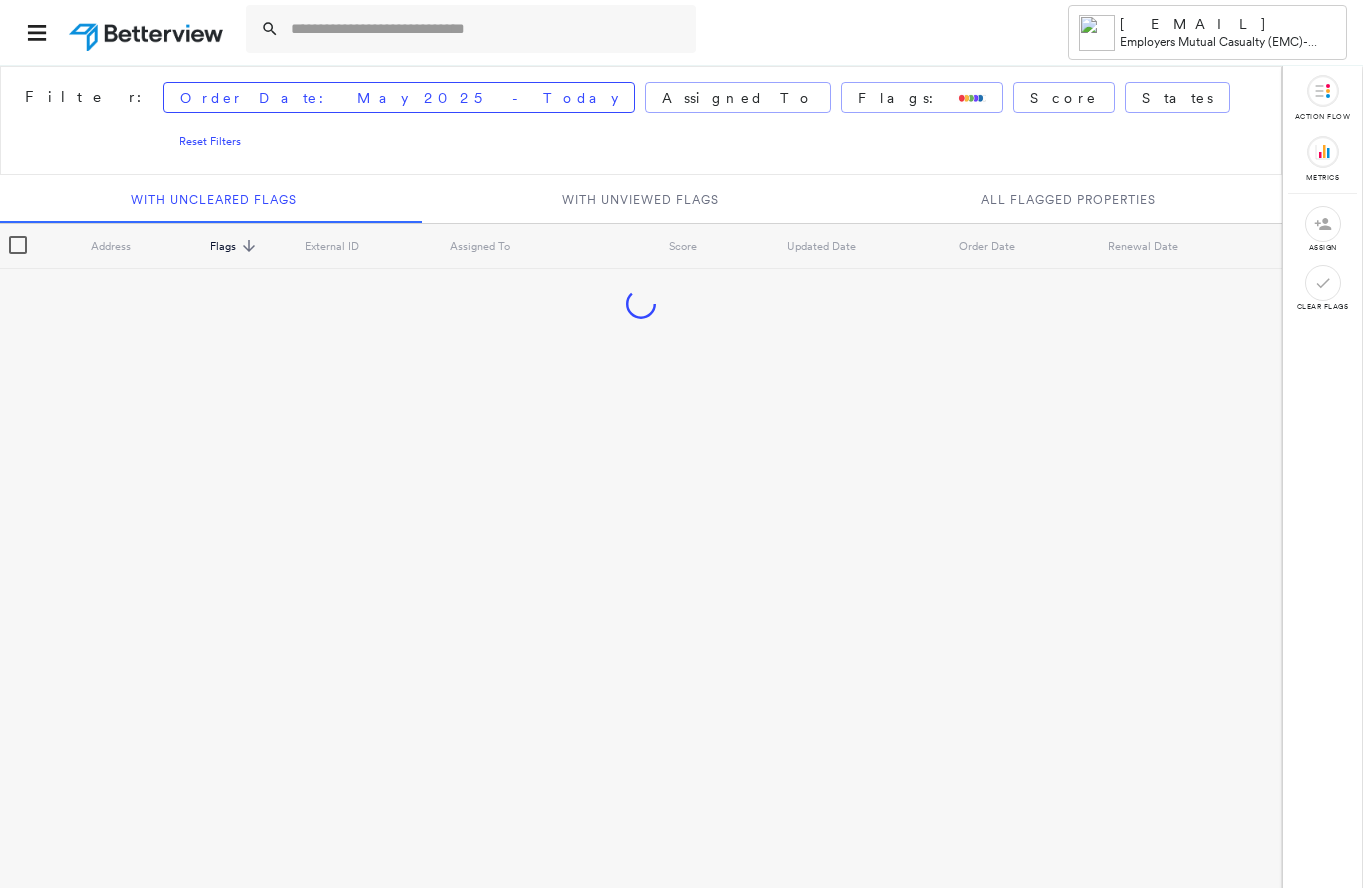 scroll, scrollTop: 0, scrollLeft: 0, axis: both 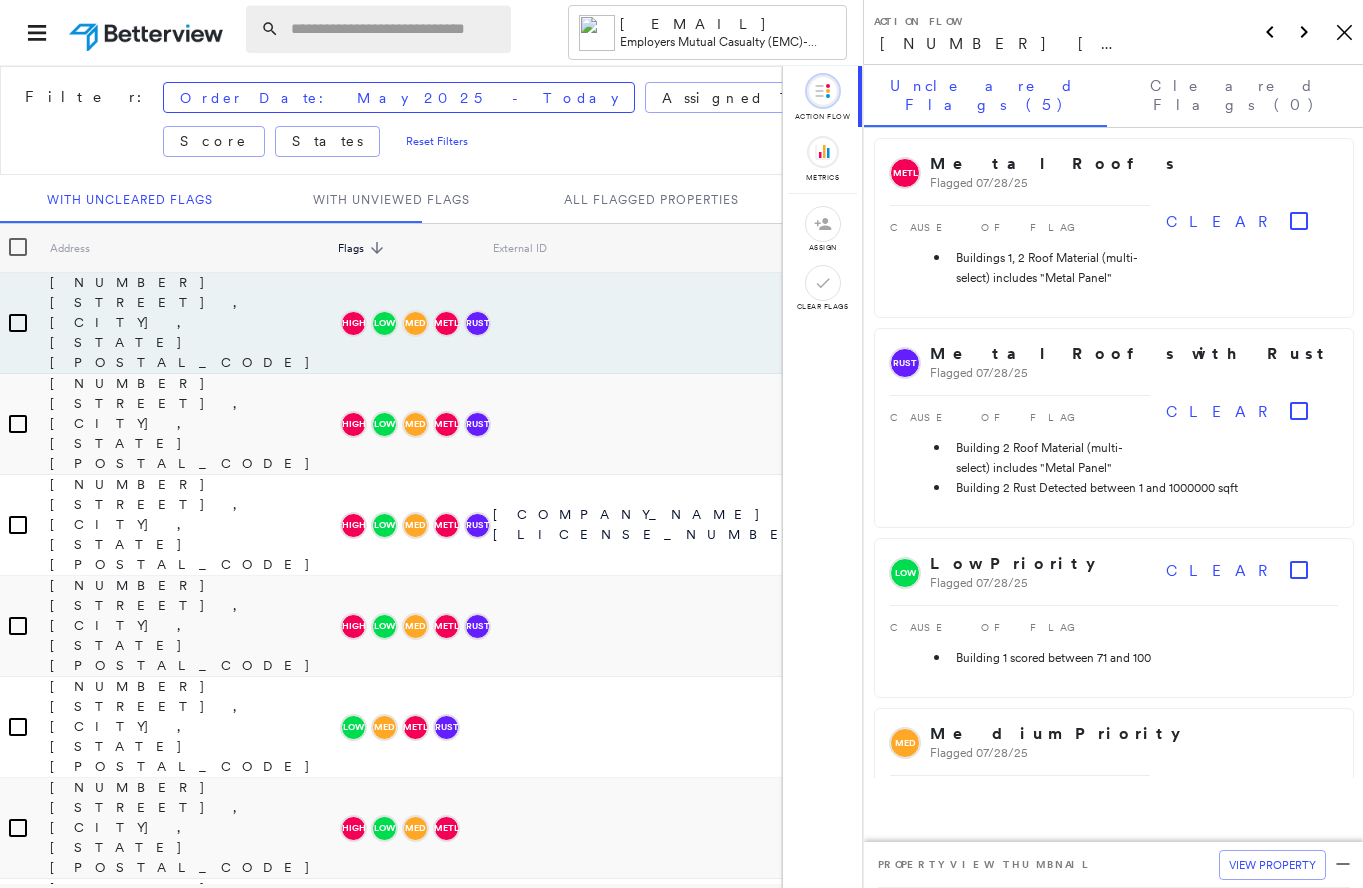 click at bounding box center (395, 29) 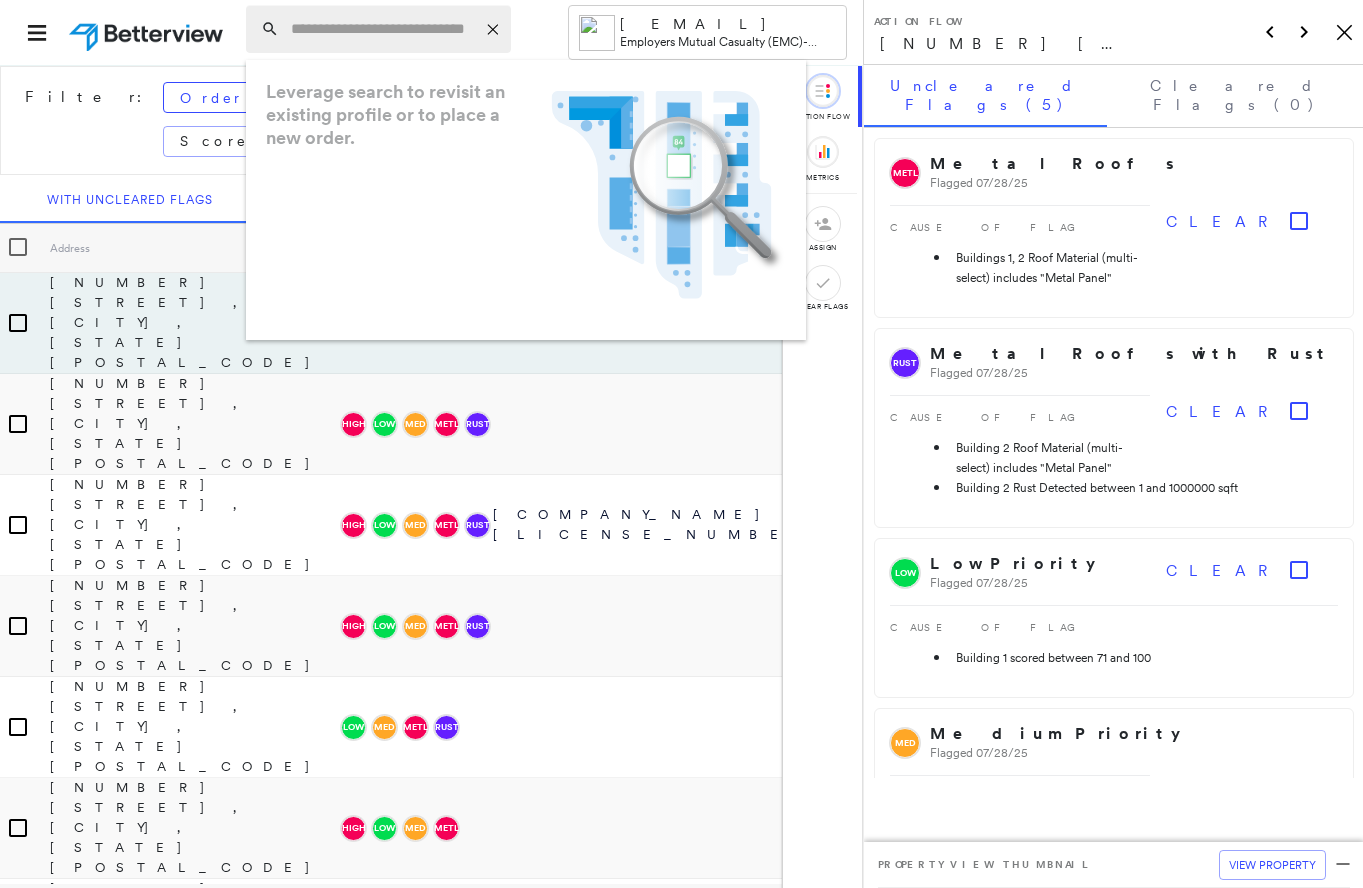 paste on "**********" 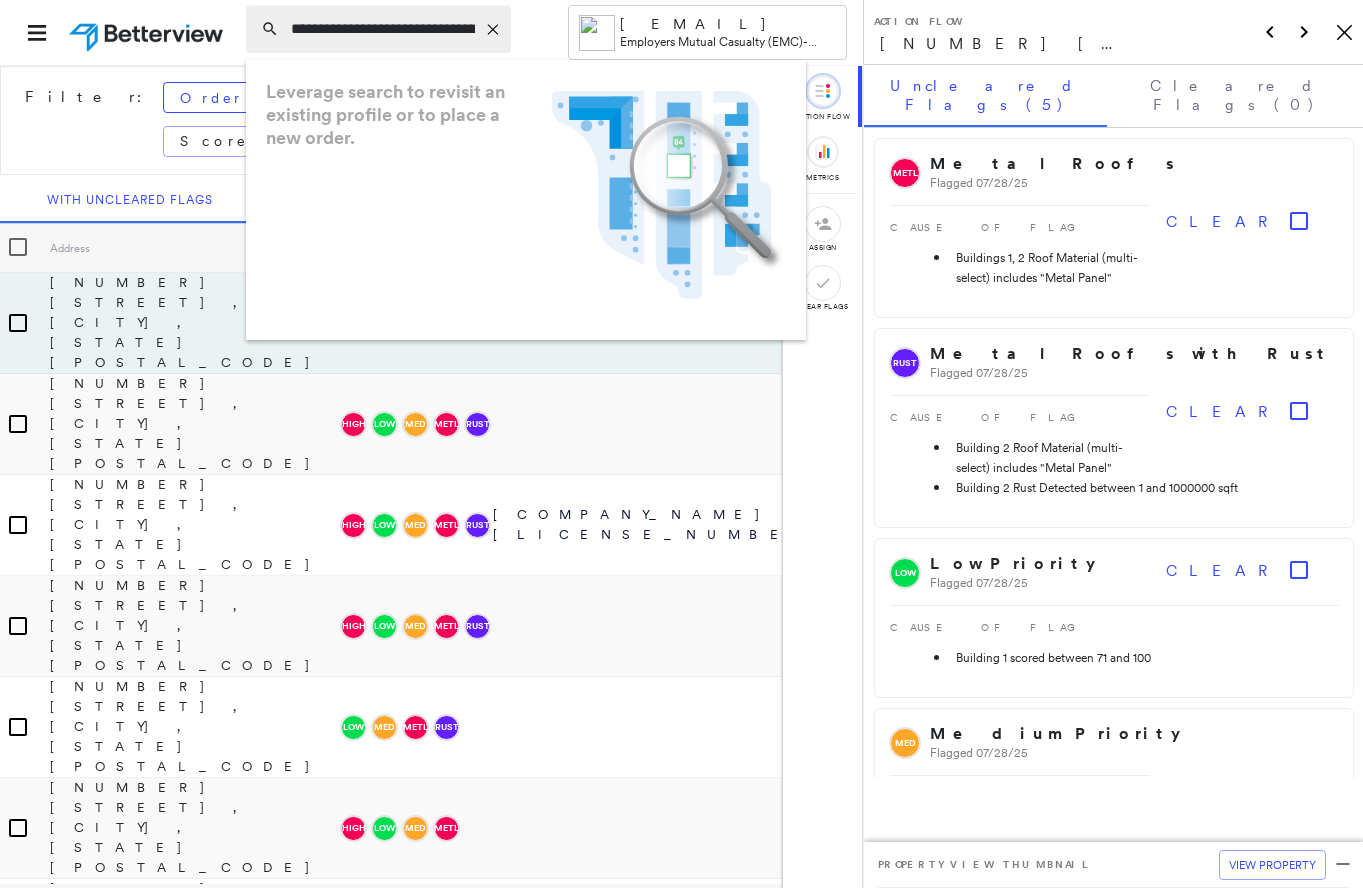 scroll, scrollTop: 0, scrollLeft: 81, axis: horizontal 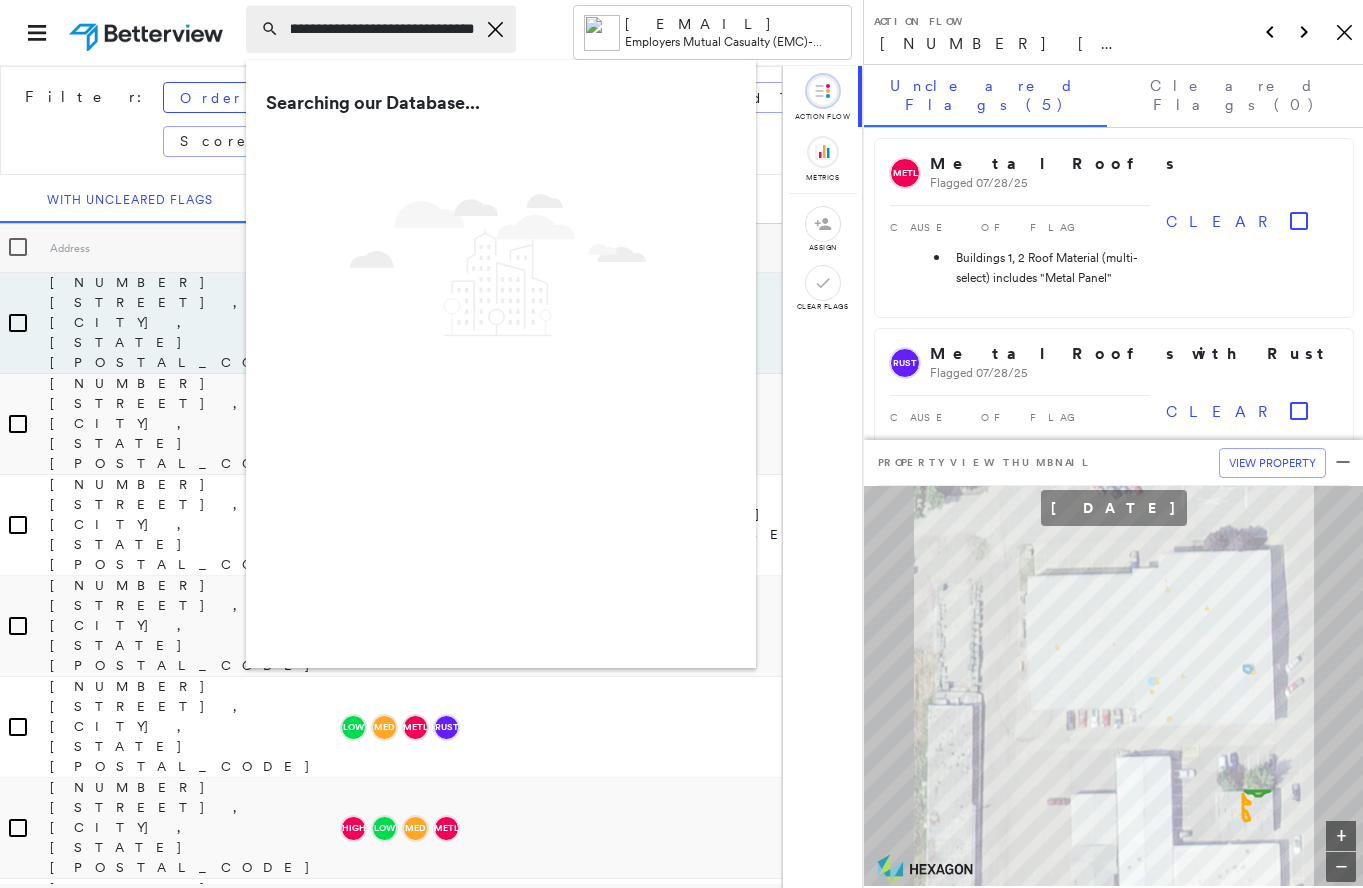 type on "**********" 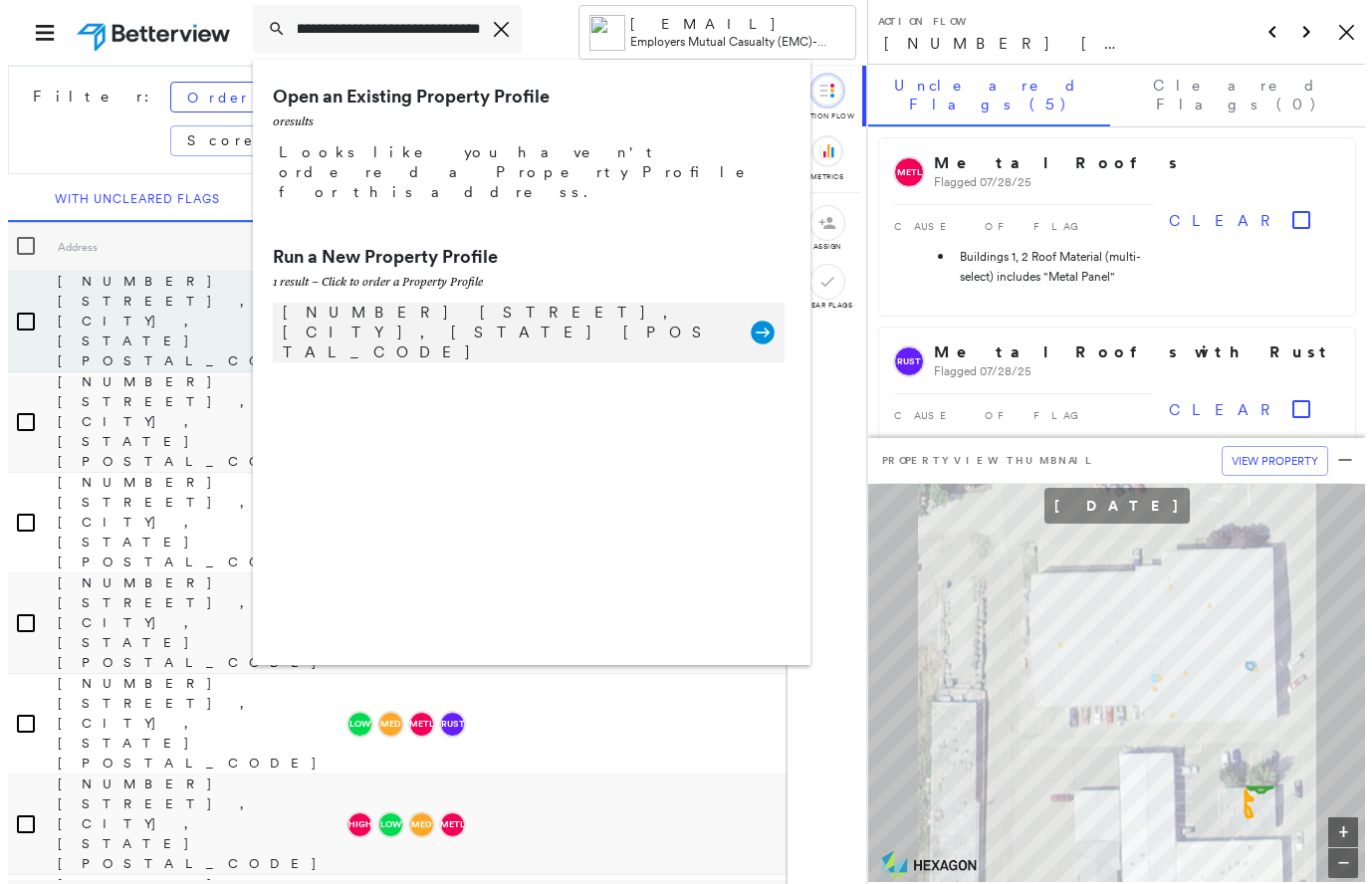 scroll, scrollTop: 0, scrollLeft: 0, axis: both 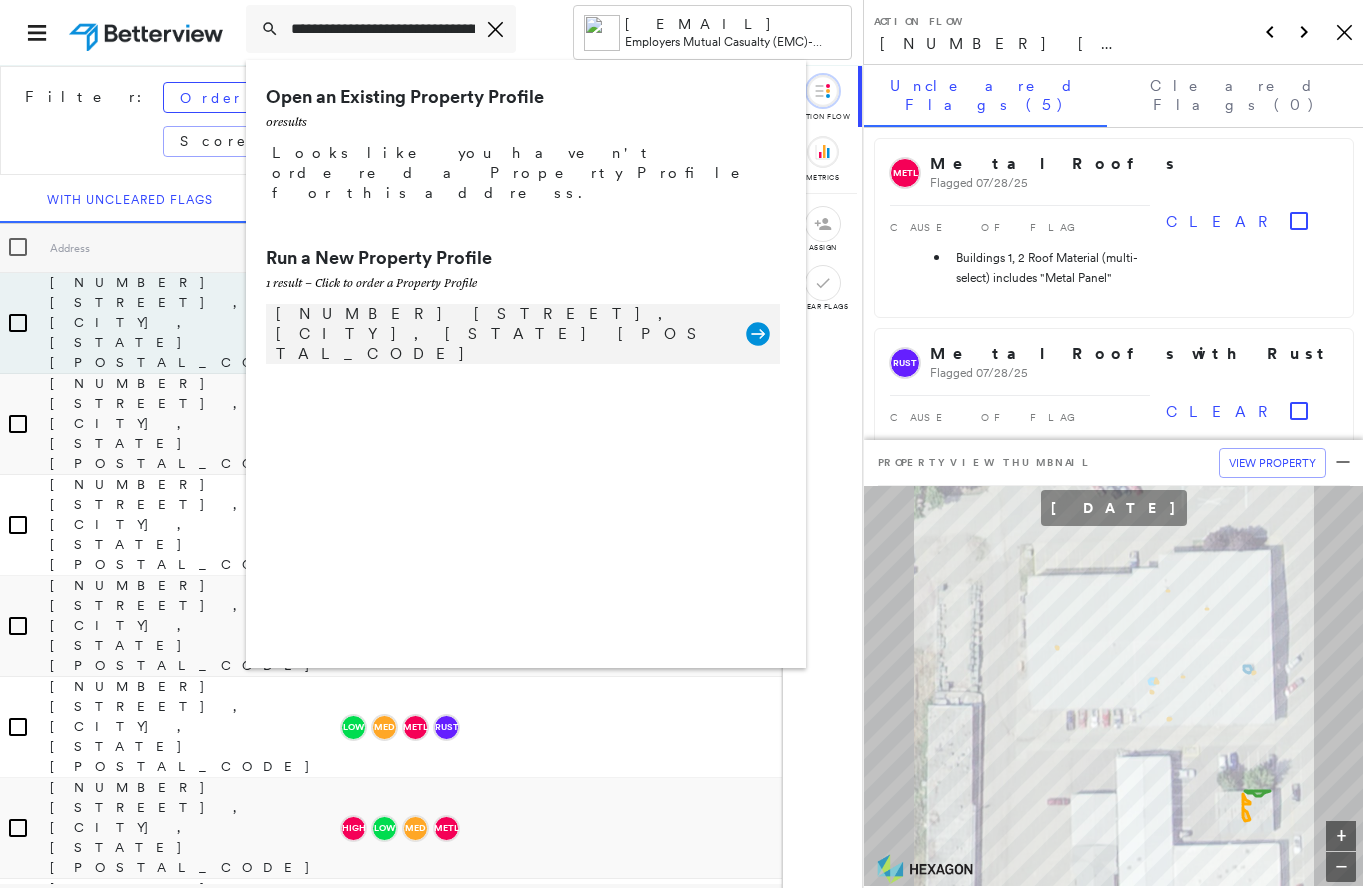 click on "[NUMBER] [STREET], [CITY], [STATE] [POSTAL_CODE]" at bounding box center [501, 334] 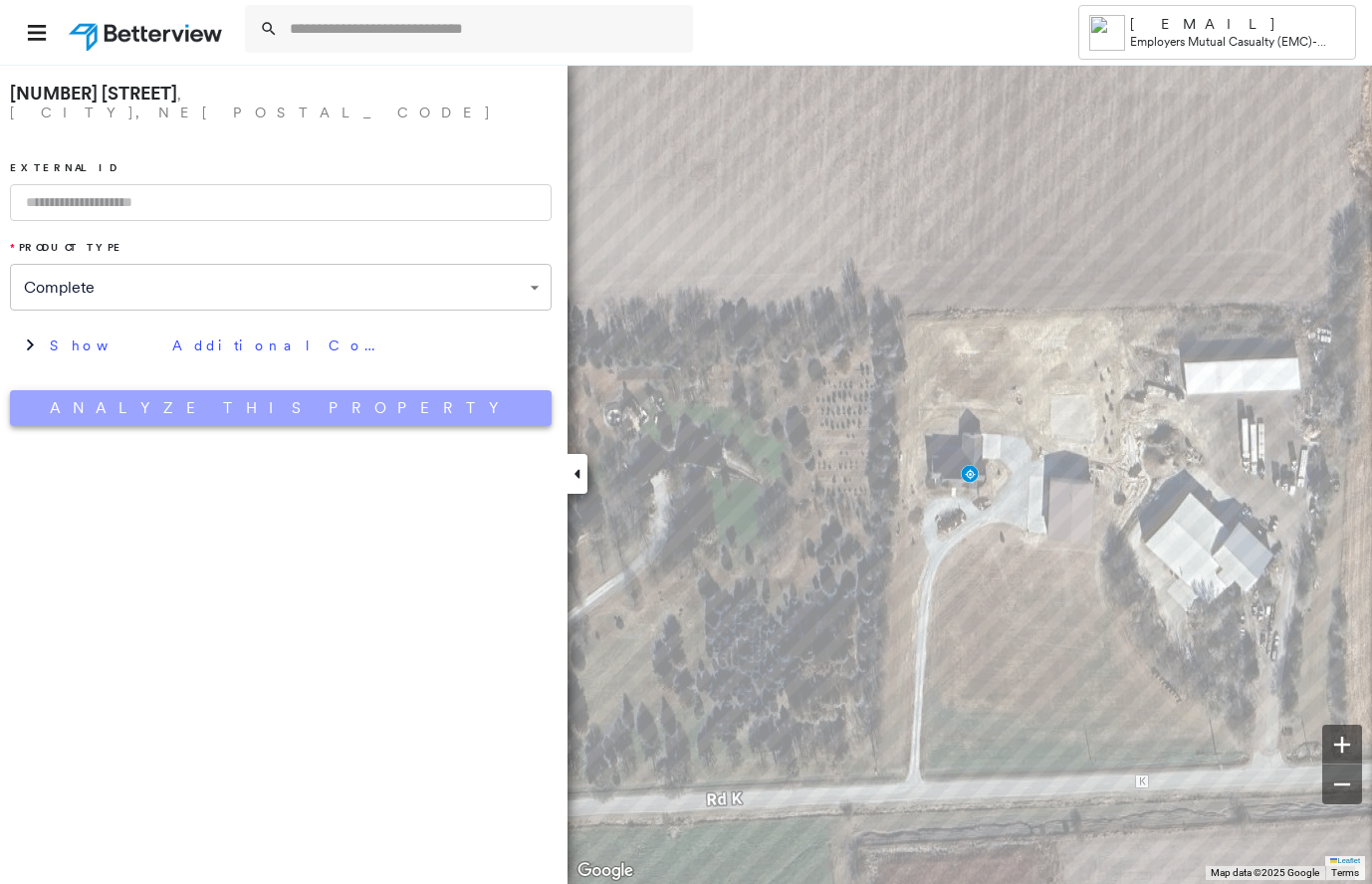 click on "Analyze This Property" at bounding box center [281, 408] 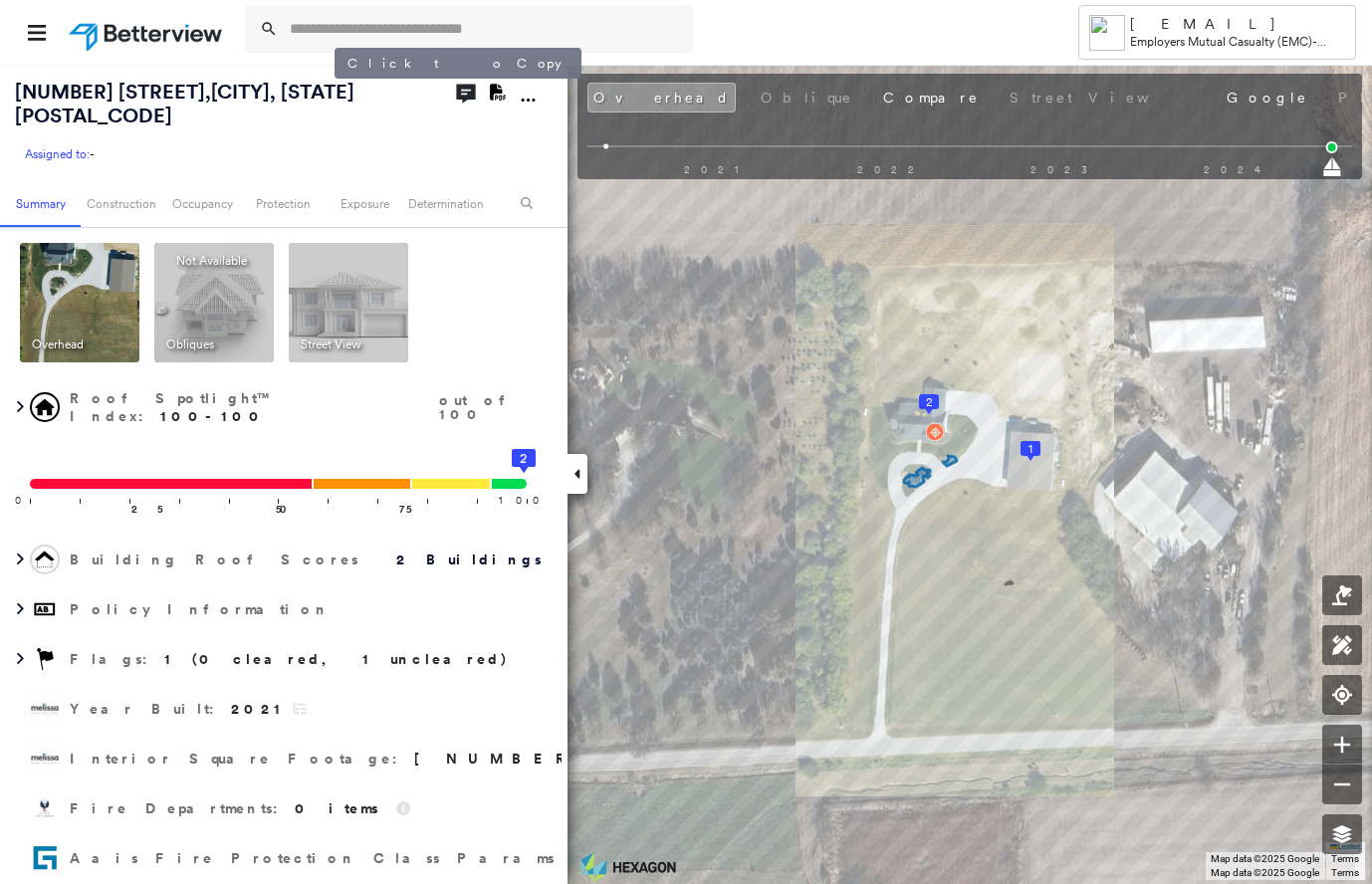 click on "[NUMBER] [STREET], [CITY], [STATE] [POSTAL_CODE]" at bounding box center [184, 104] 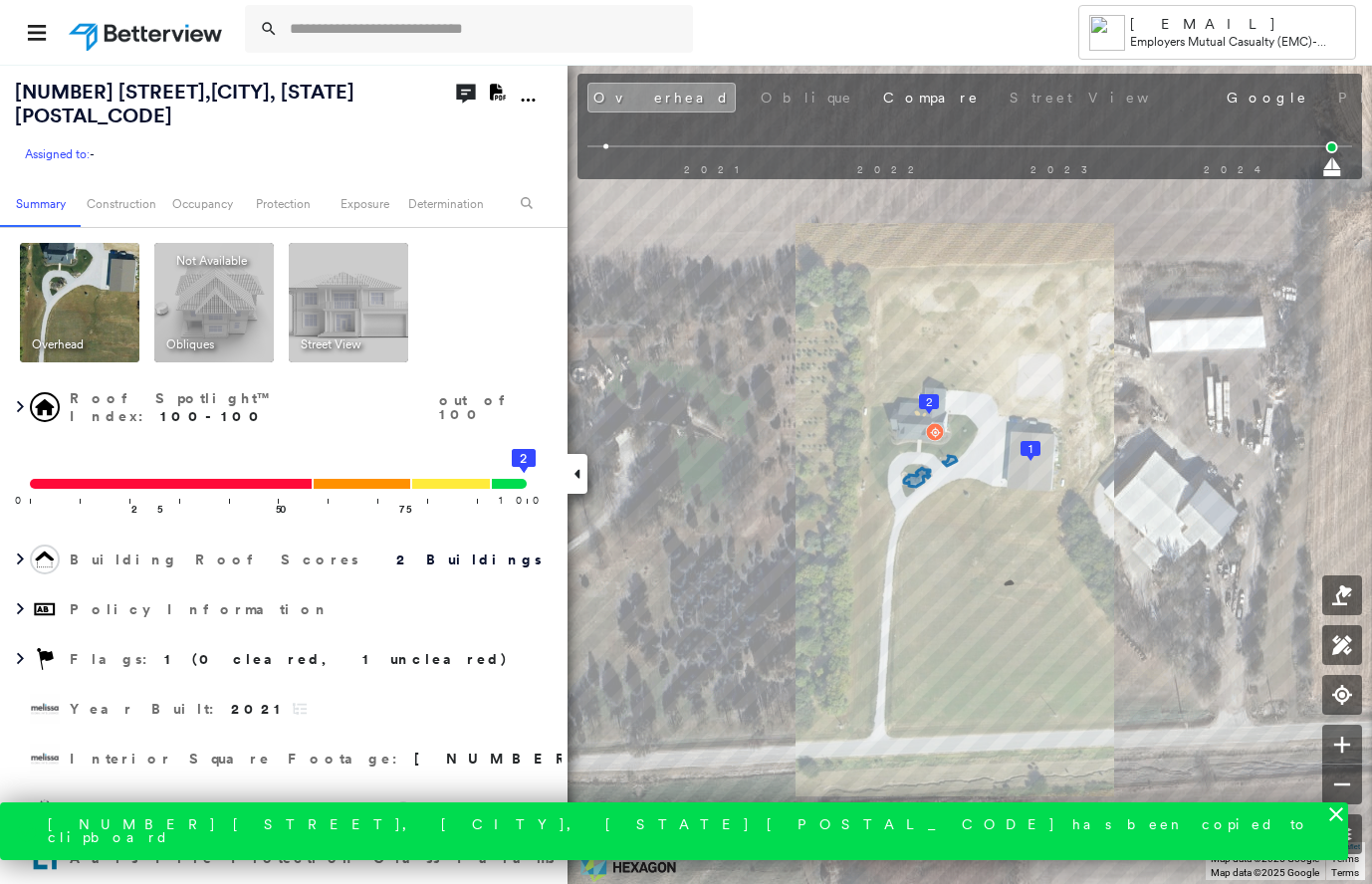 click on "Download PDF Report" 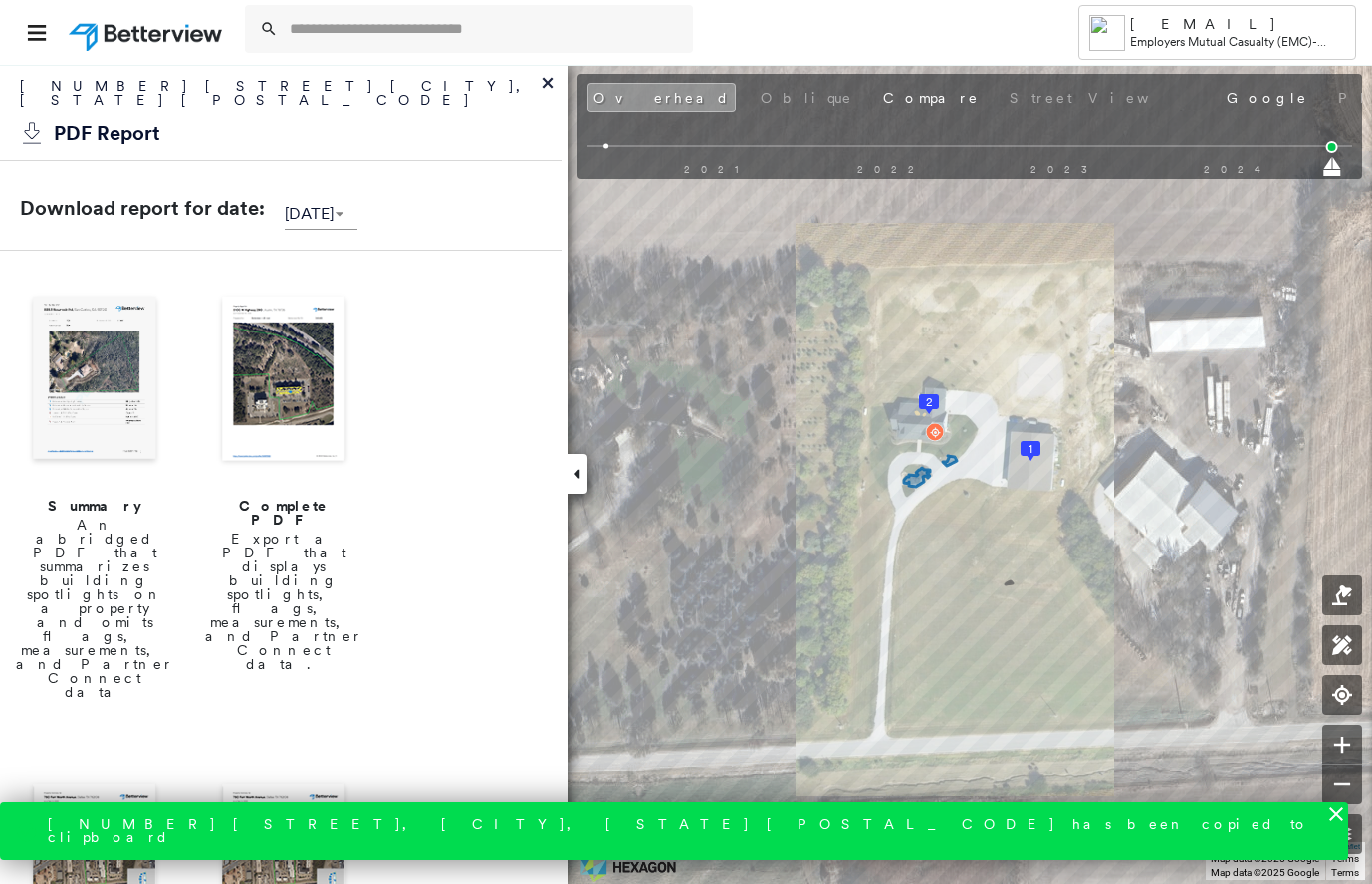click at bounding box center (95, 380) 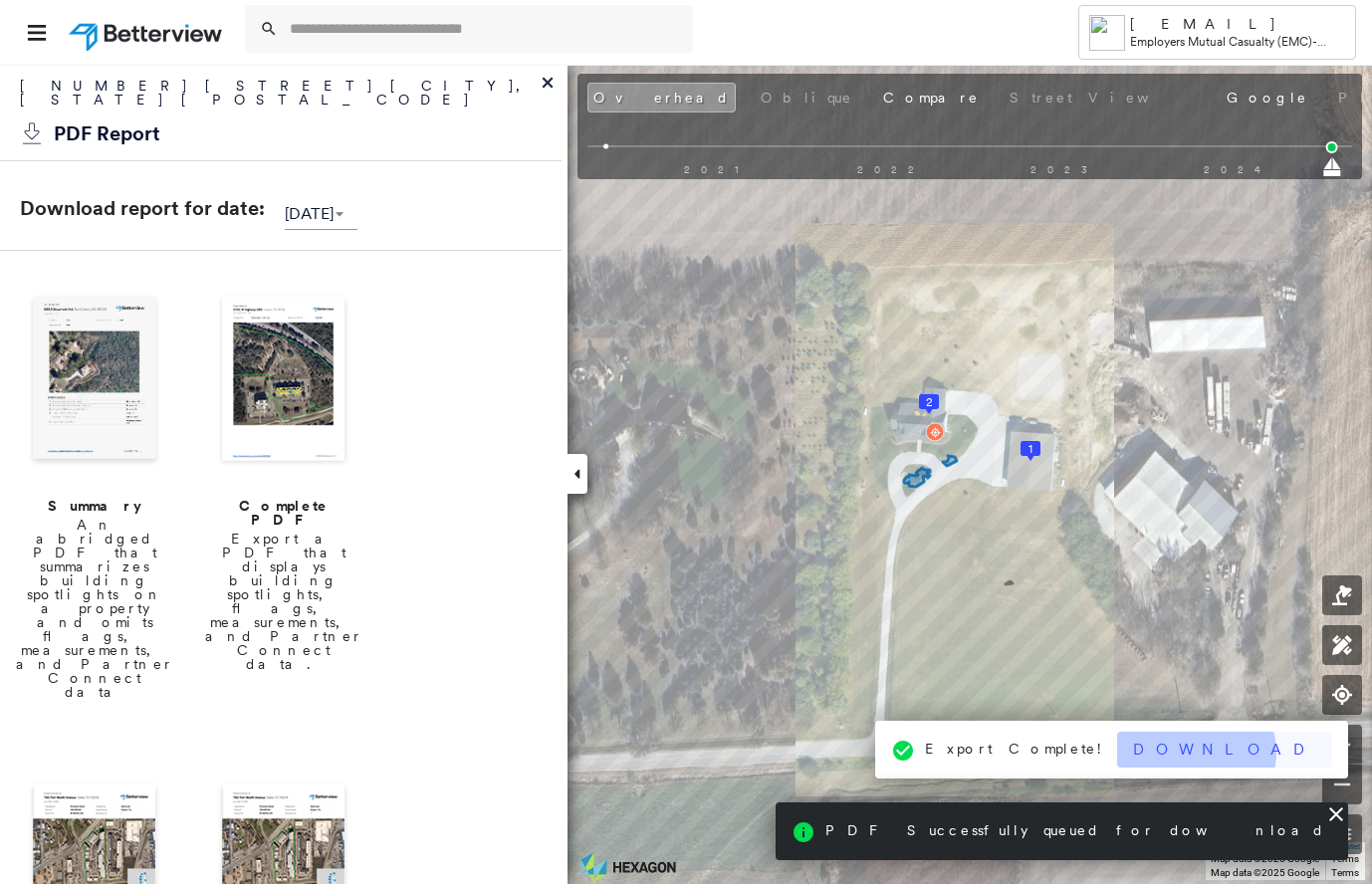 click on "Download" at bounding box center (1225, 750) 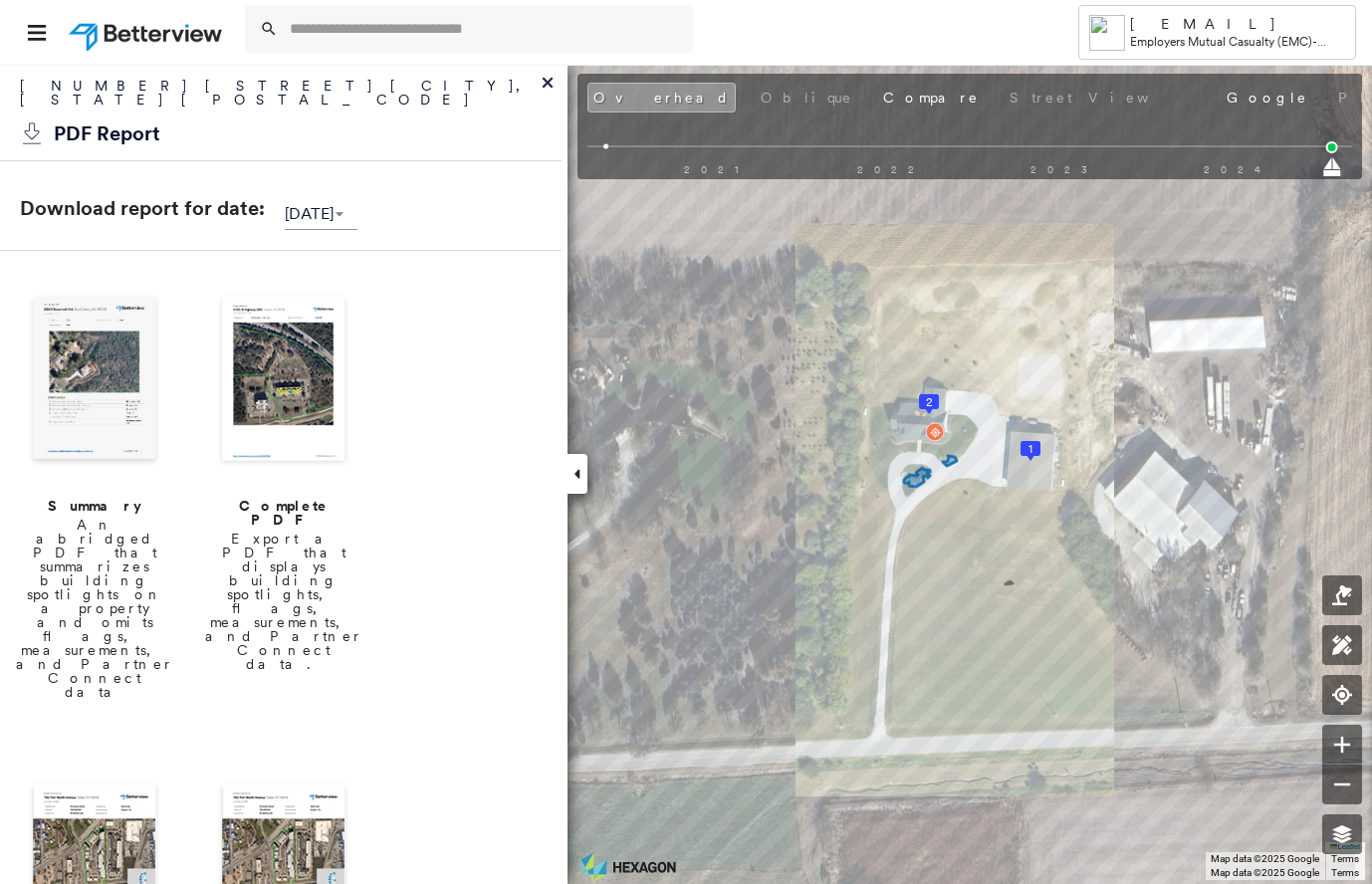 click 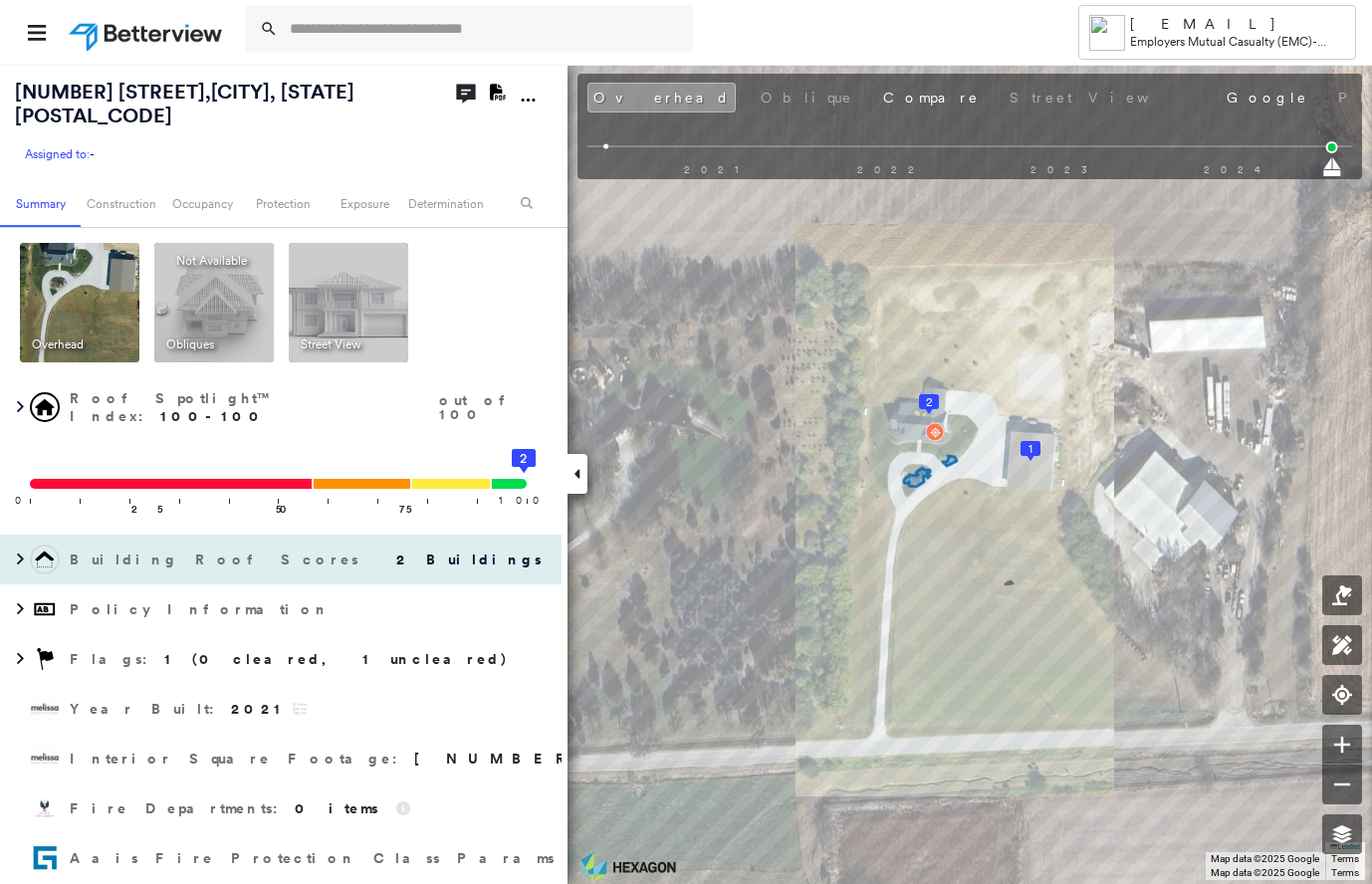 click on "Building Roof Scores" at bounding box center [216, 559] 